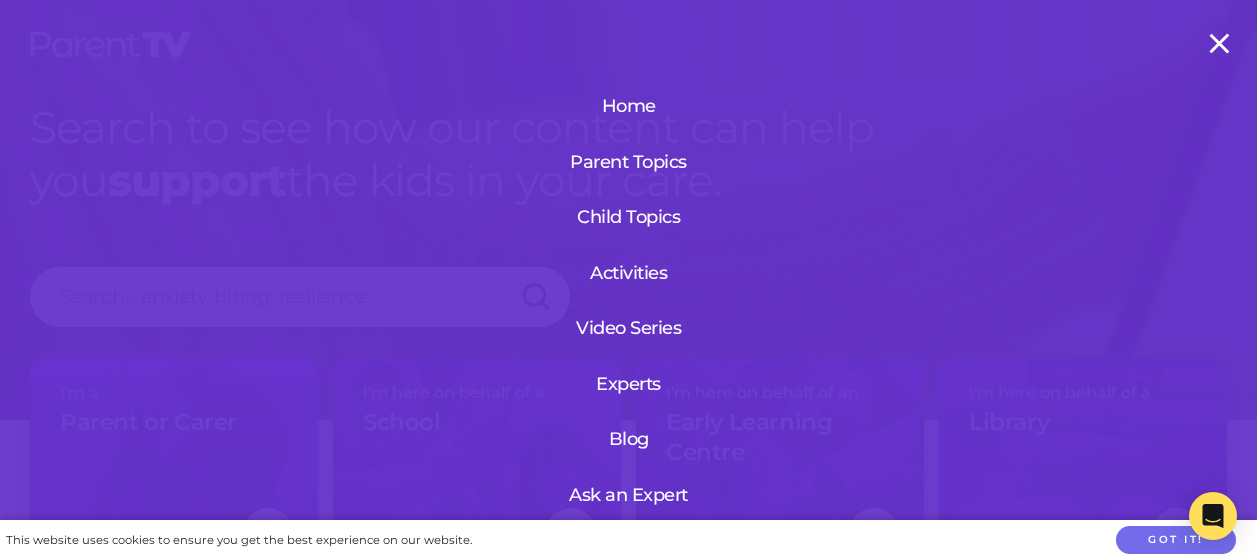 scroll, scrollTop: 0, scrollLeft: 0, axis: both 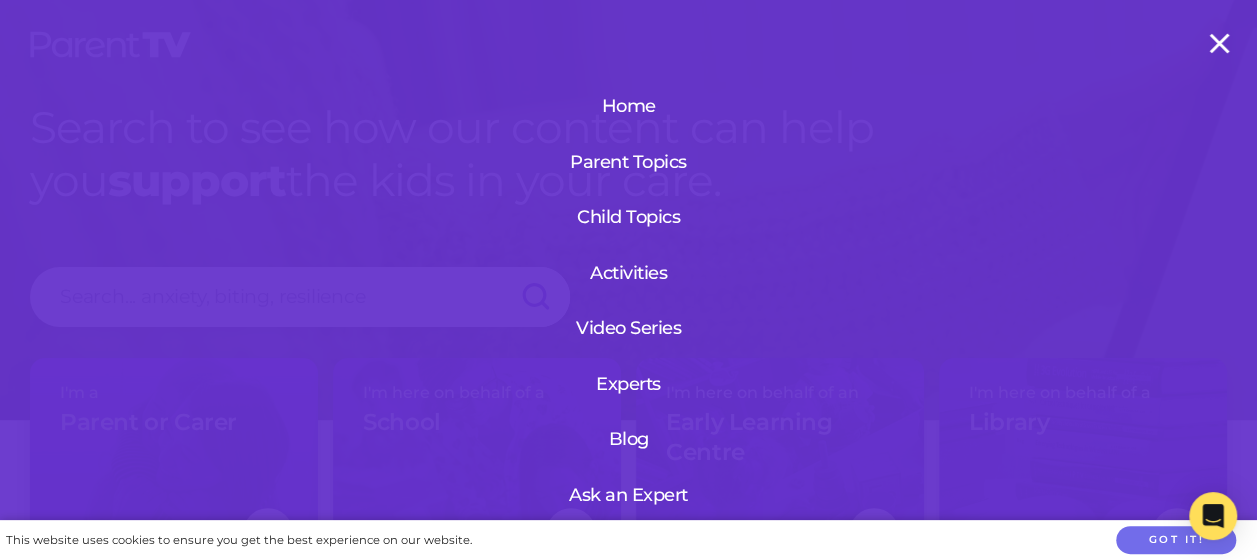 click on "Open Menu" at bounding box center [1217, 40] 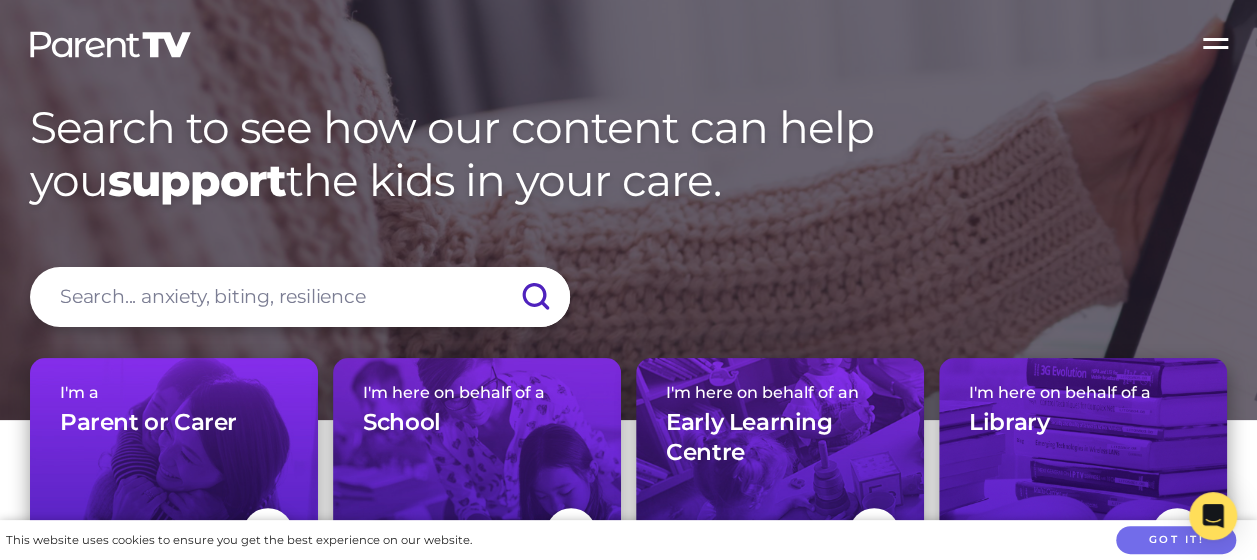 click on "Open Menu" at bounding box center [1217, 40] 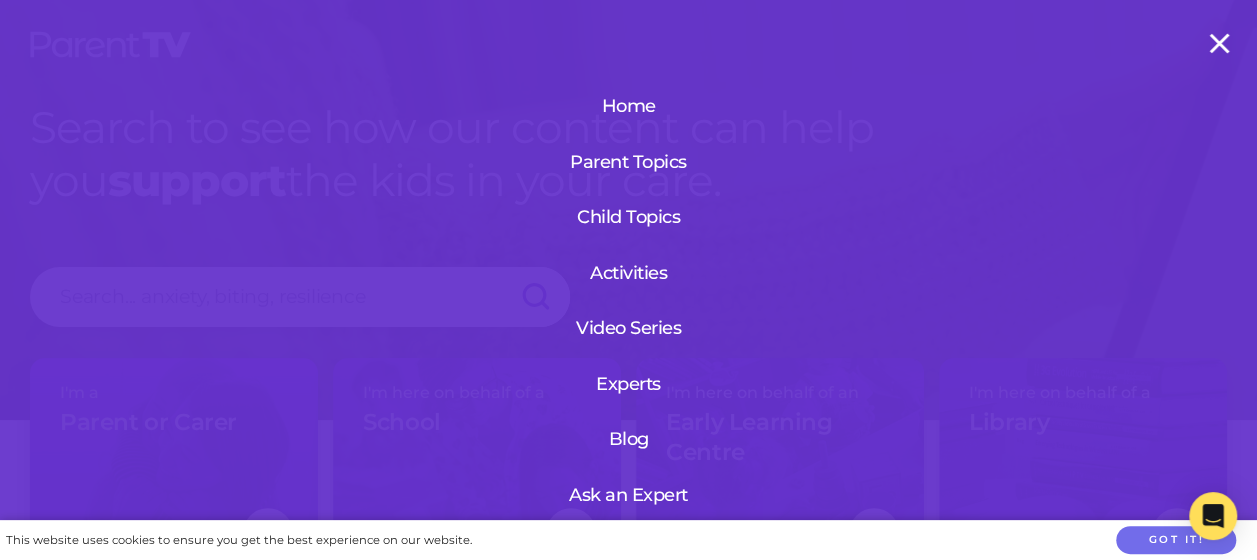 click on "Parent Topics" at bounding box center (628, 162) 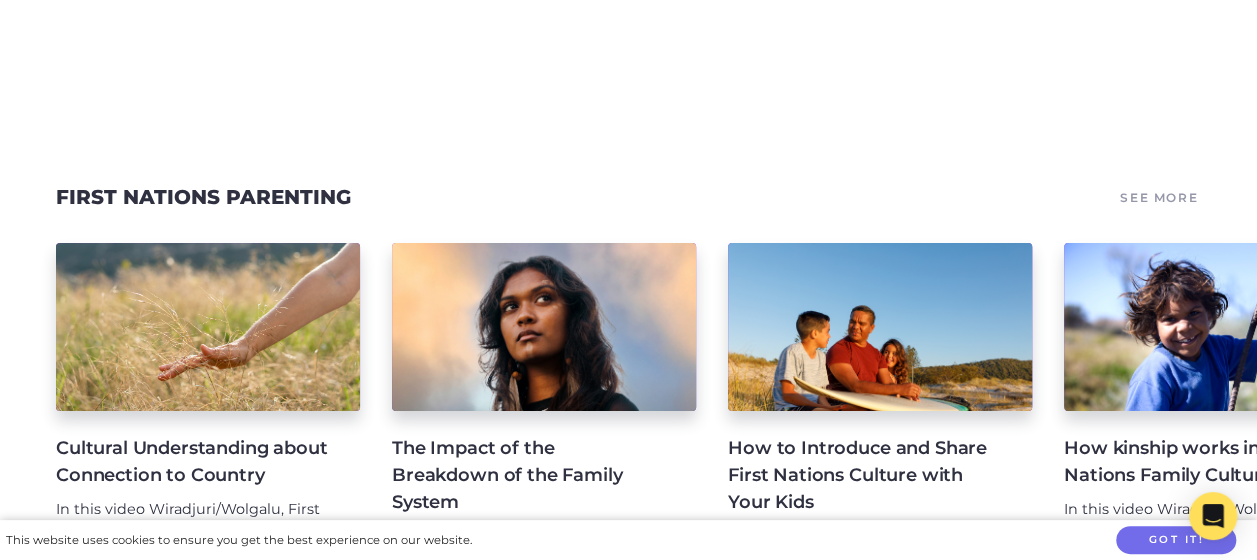 scroll, scrollTop: 0, scrollLeft: 0, axis: both 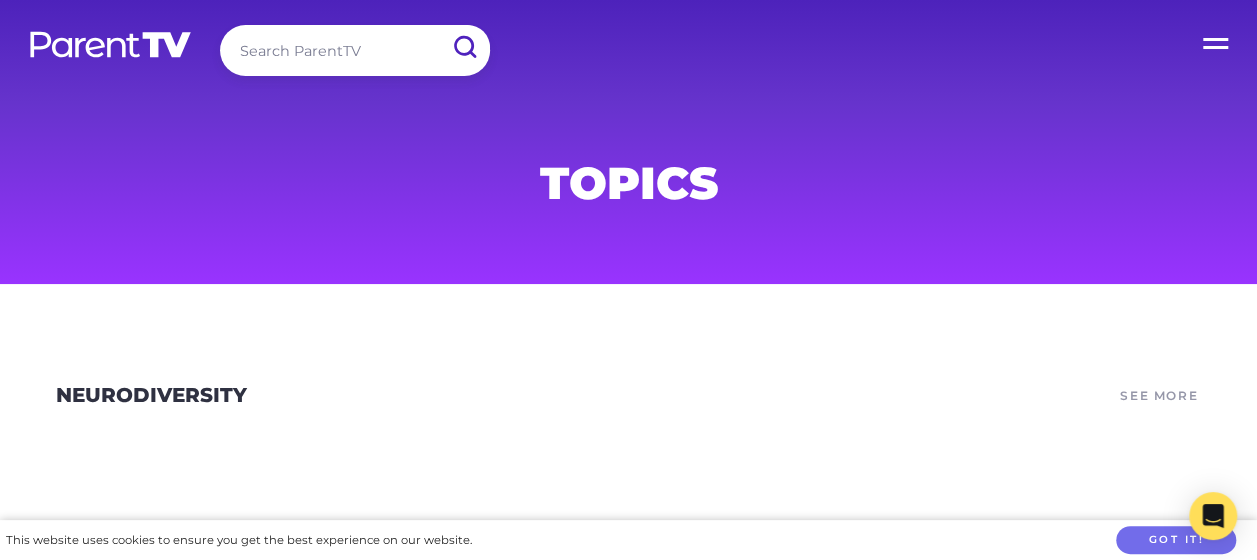 click at bounding box center (355, 50) 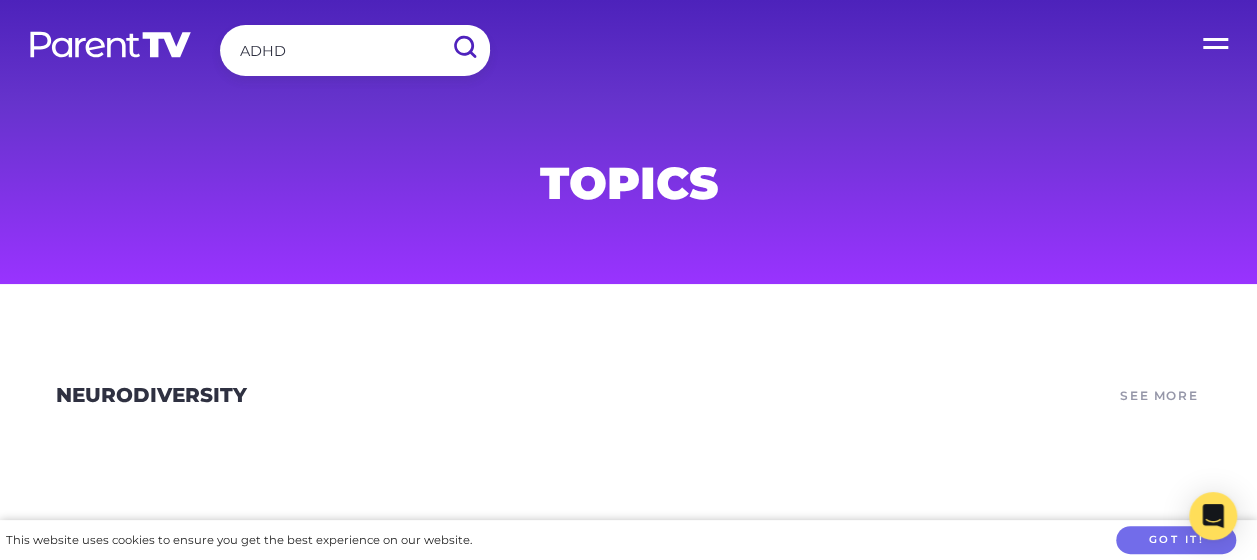 click at bounding box center (464, 47) 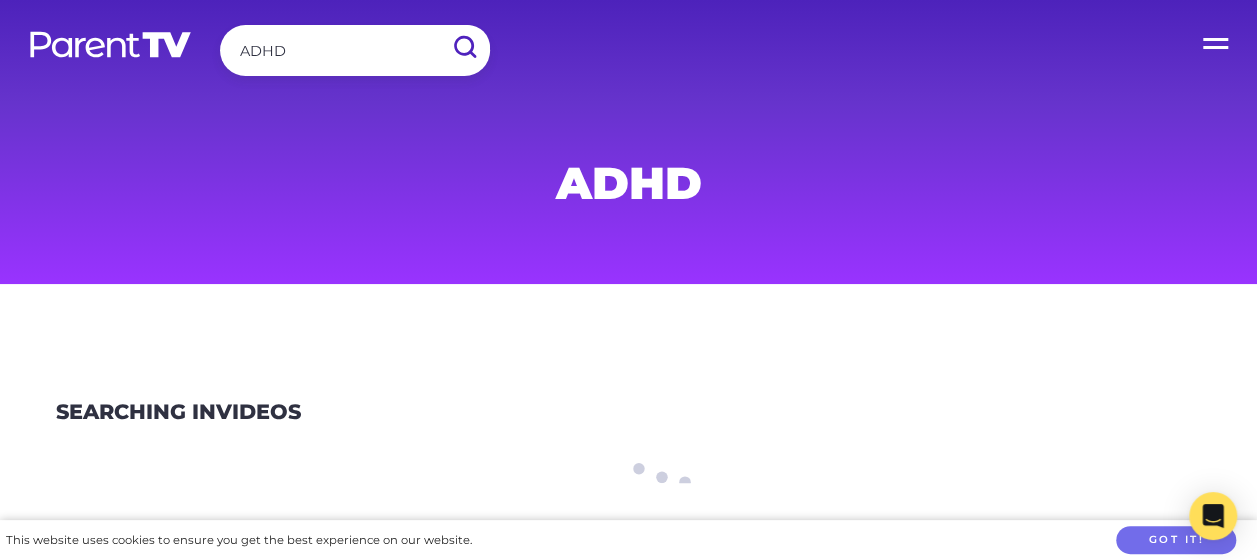 click on "ADHD" at bounding box center (355, 50) 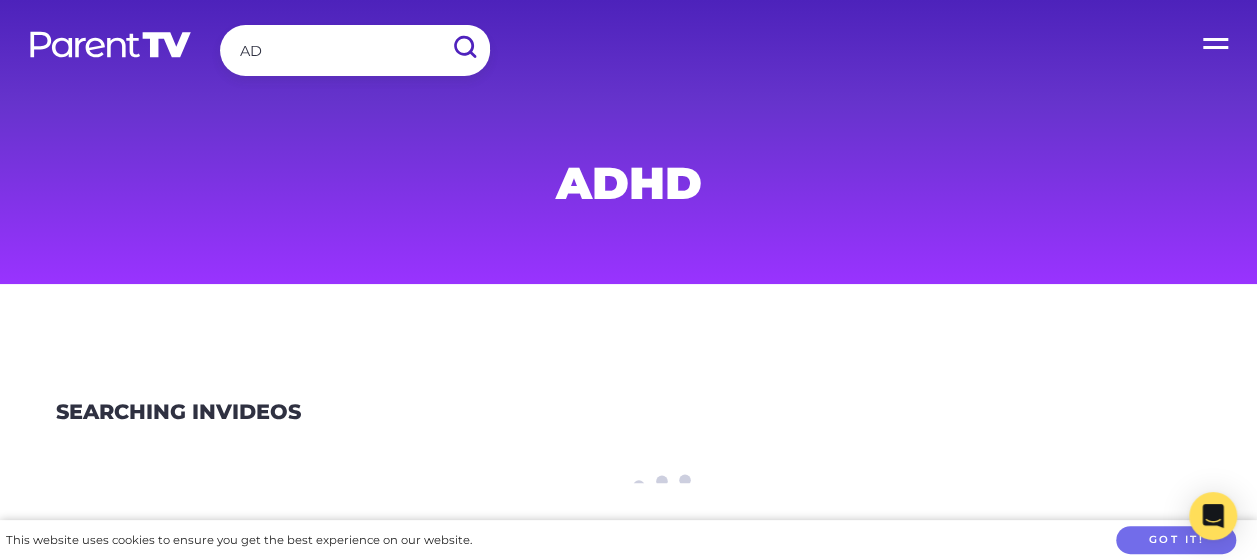 type on "A" 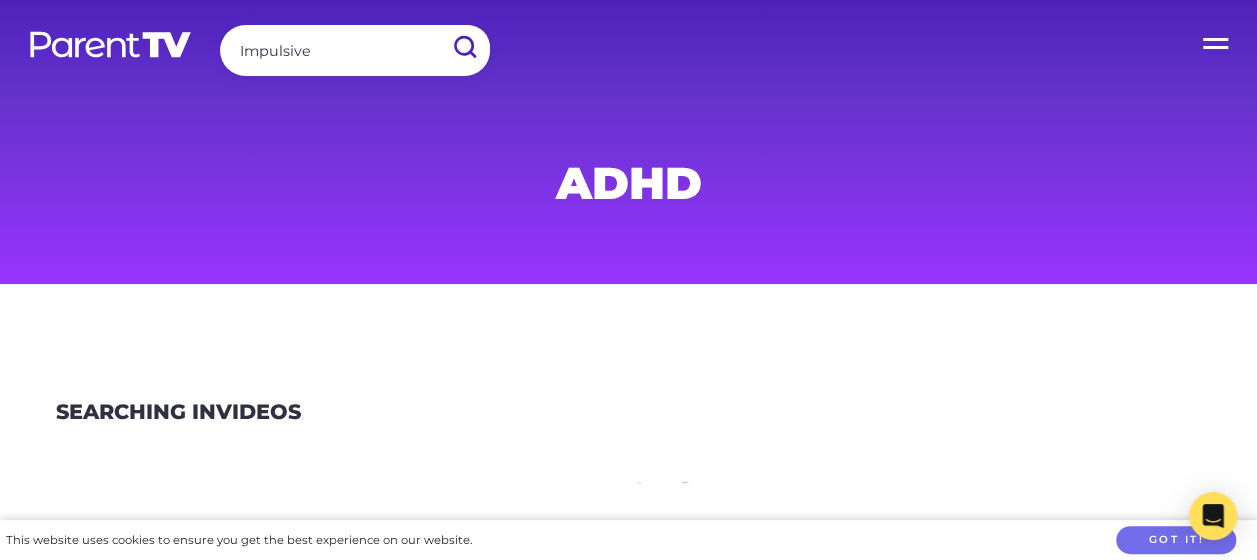 type on "Impulsive" 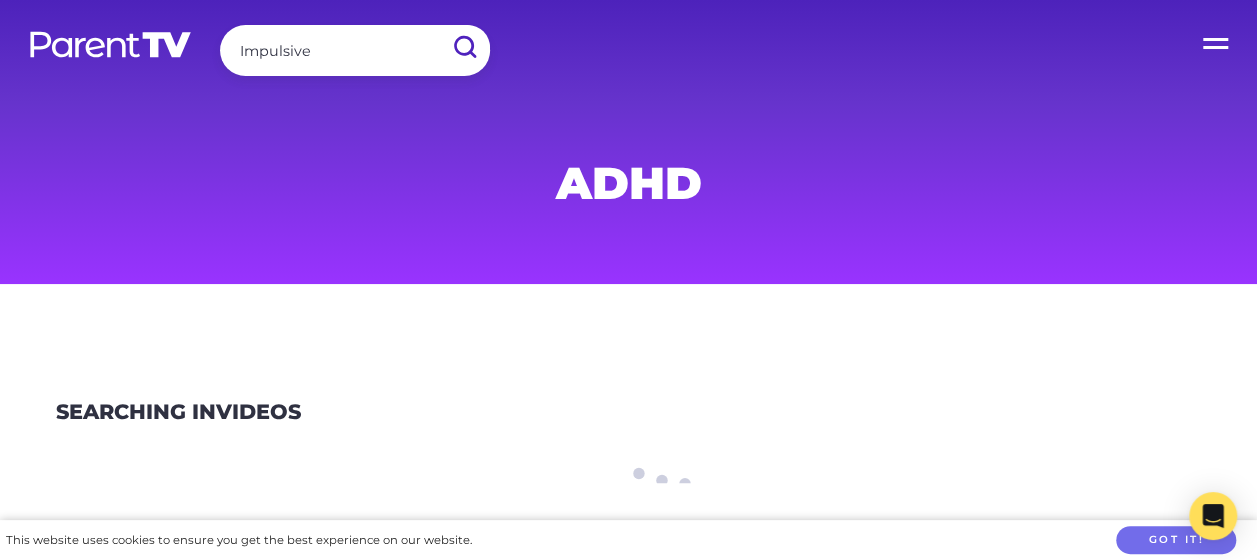 click at bounding box center [464, 47] 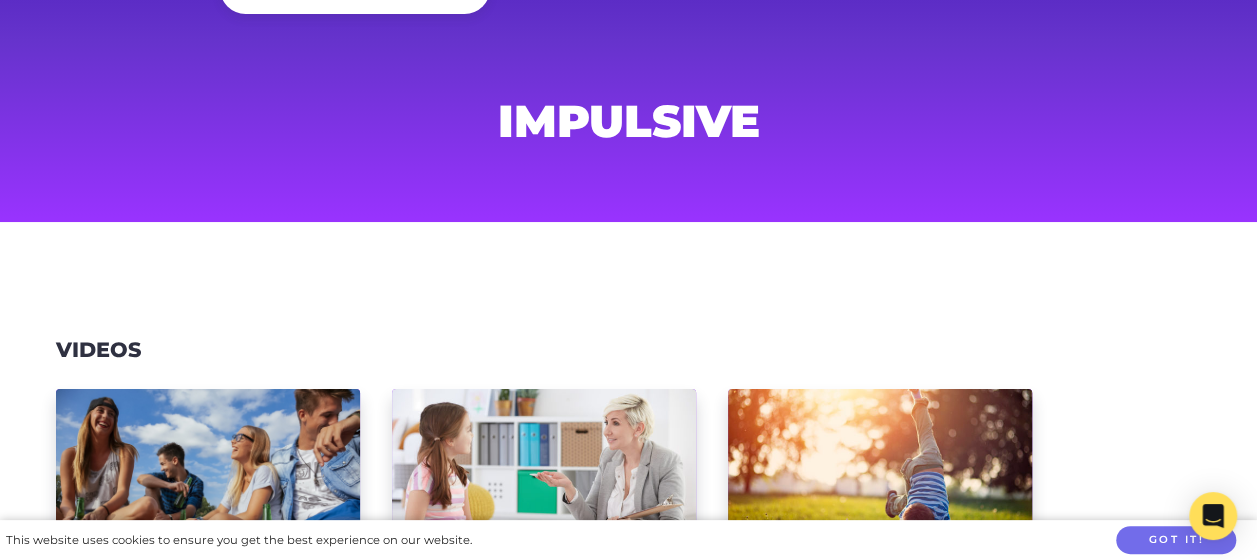 scroll, scrollTop: 0, scrollLeft: 0, axis: both 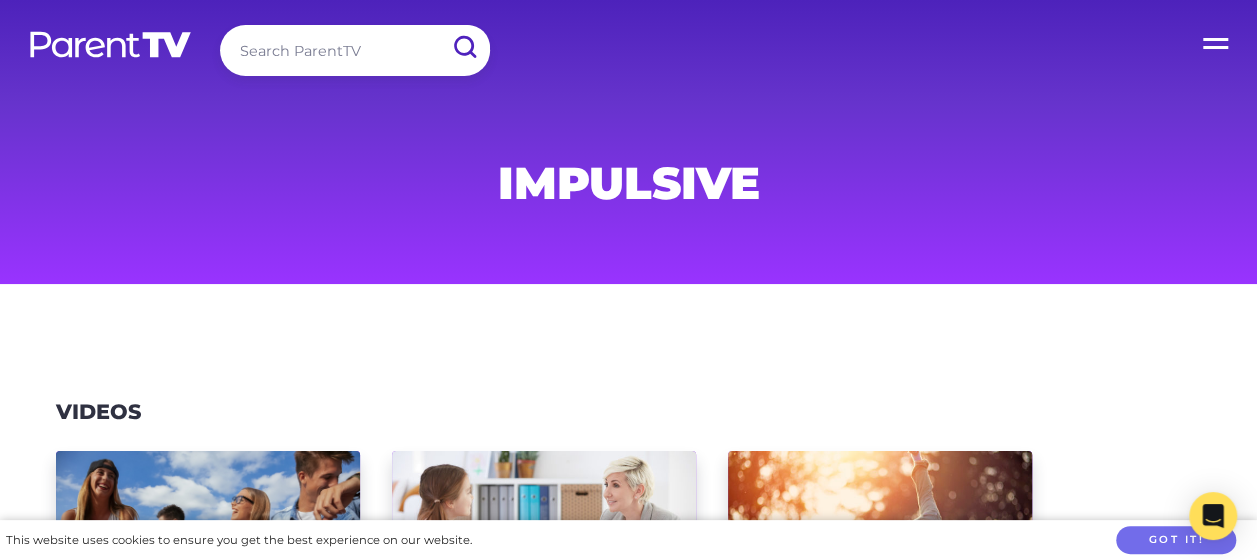 click on "Open Menu" at bounding box center [1217, 40] 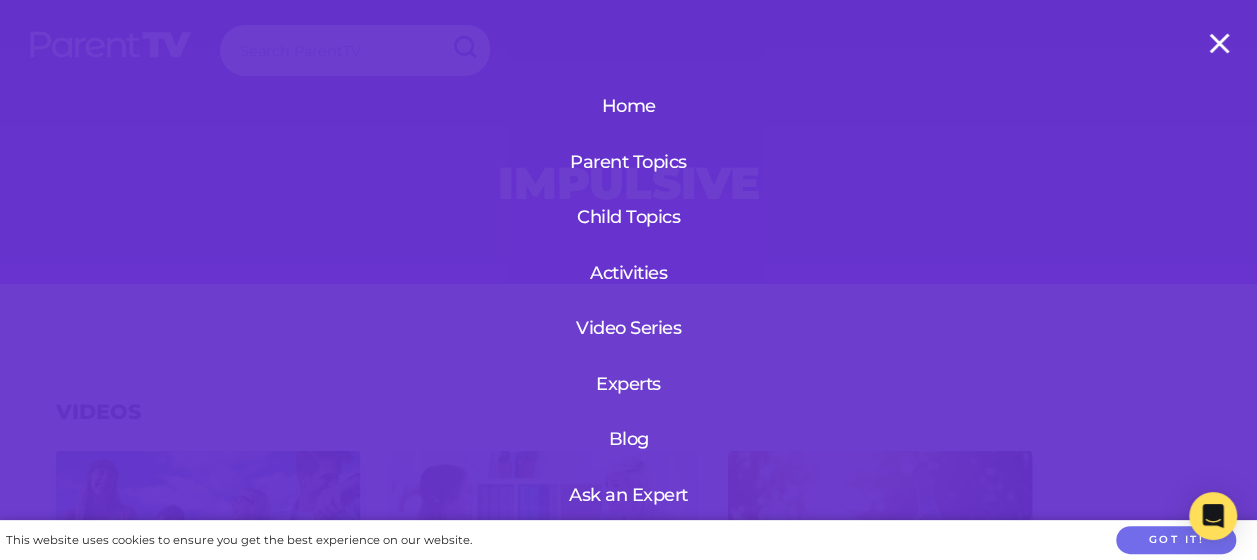 click on "Child Topics" at bounding box center [628, 217] 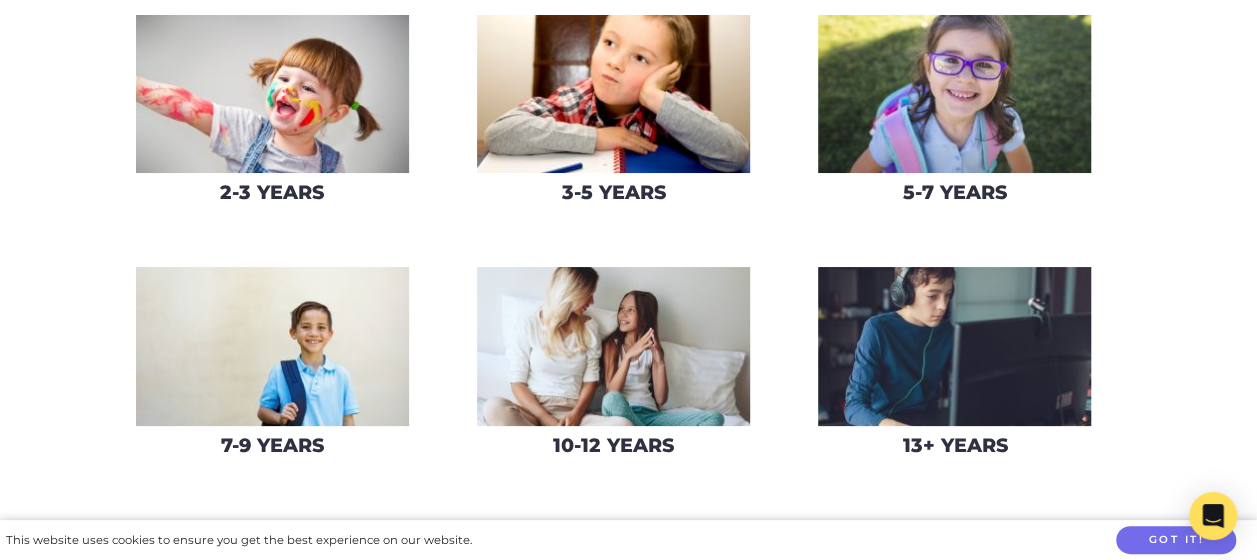 scroll, scrollTop: 366, scrollLeft: 0, axis: vertical 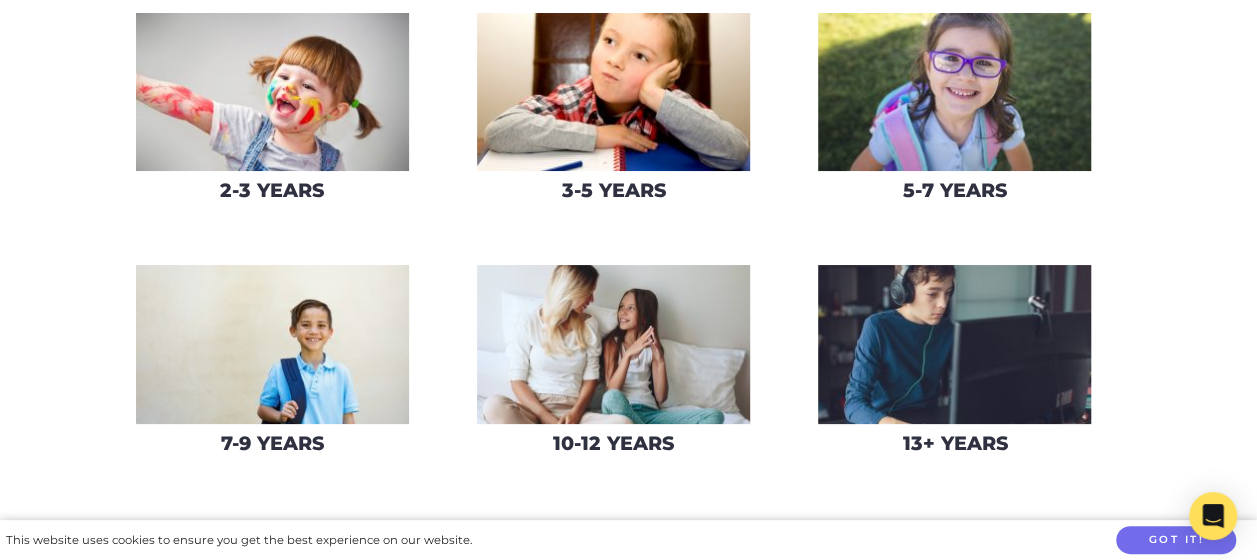 click at bounding box center (954, 92) 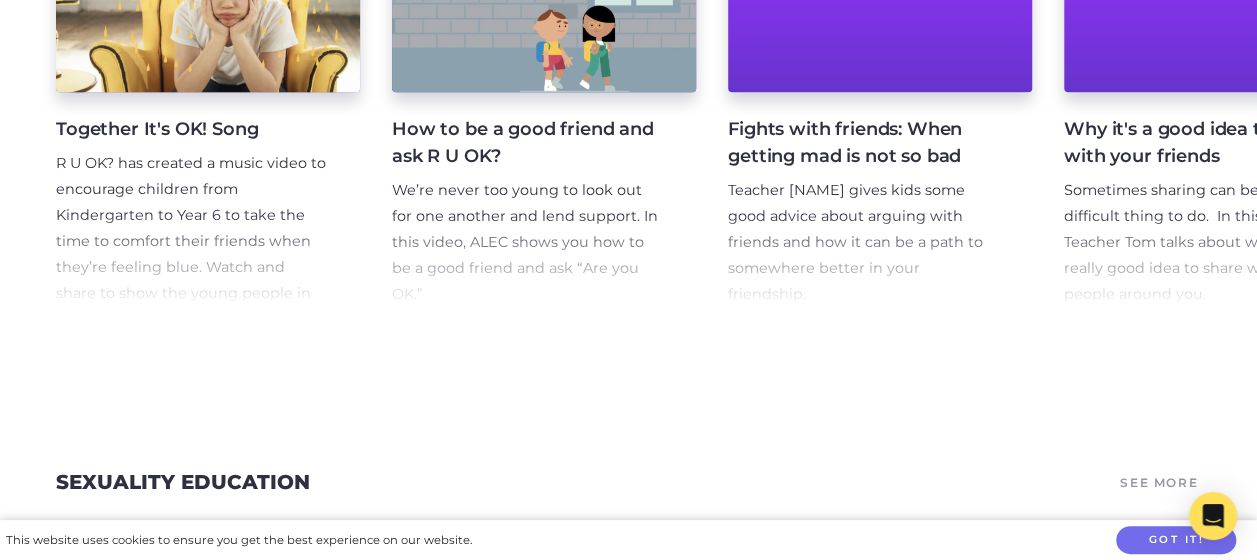 scroll, scrollTop: 1044, scrollLeft: 0, axis: vertical 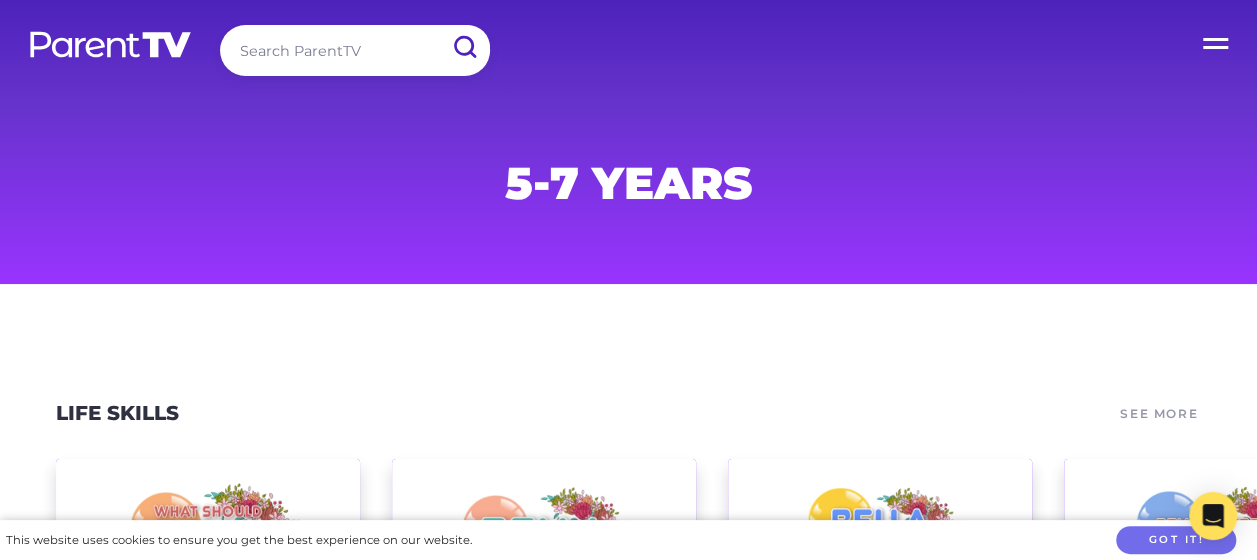 click on "Open Menu" at bounding box center (1217, 40) 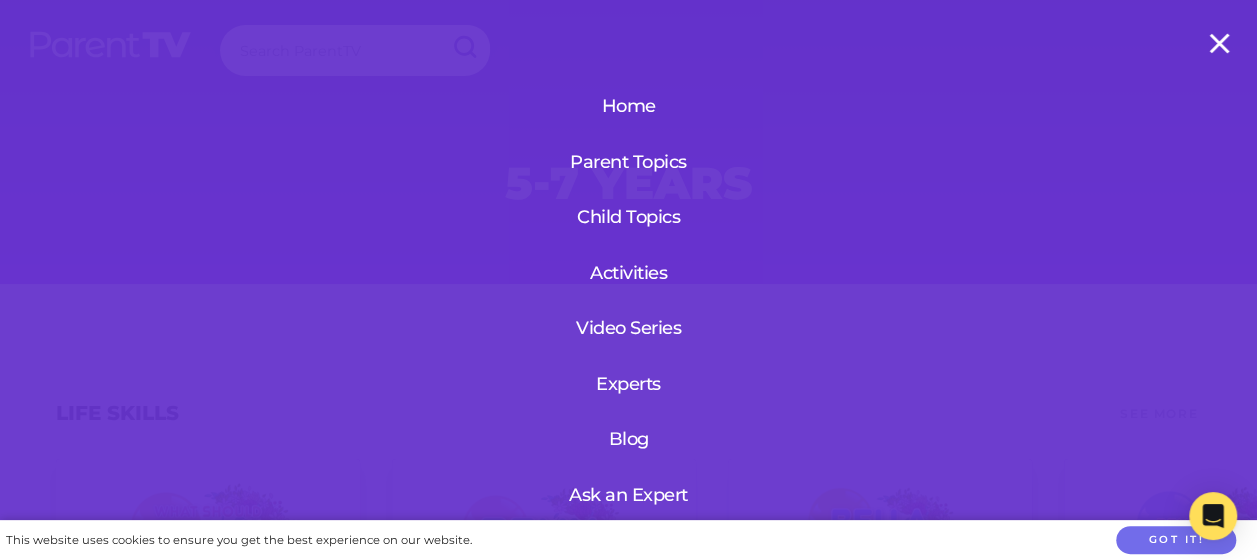 click on "Experts" at bounding box center [628, 384] 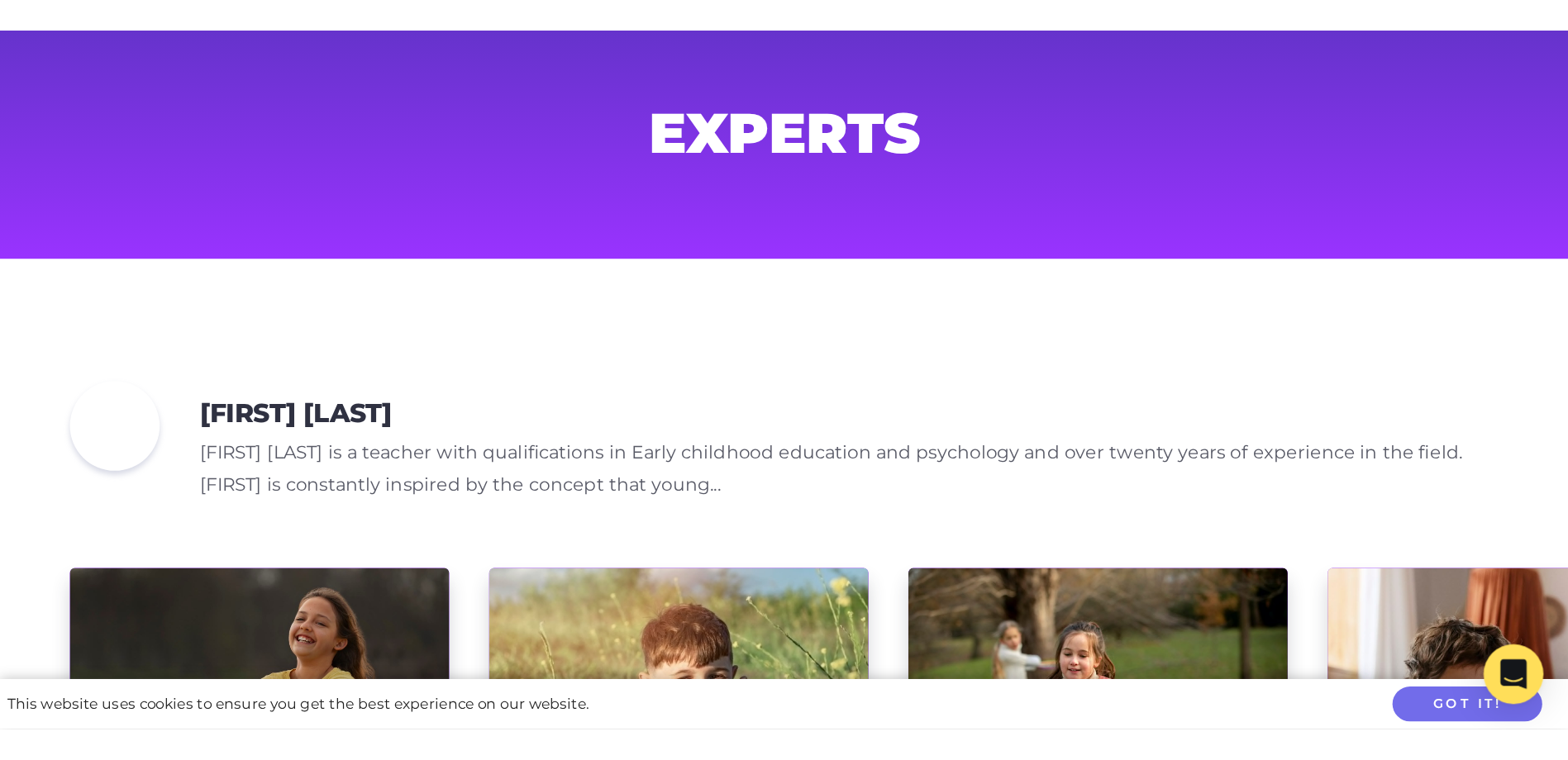 scroll, scrollTop: 0, scrollLeft: 0, axis: both 